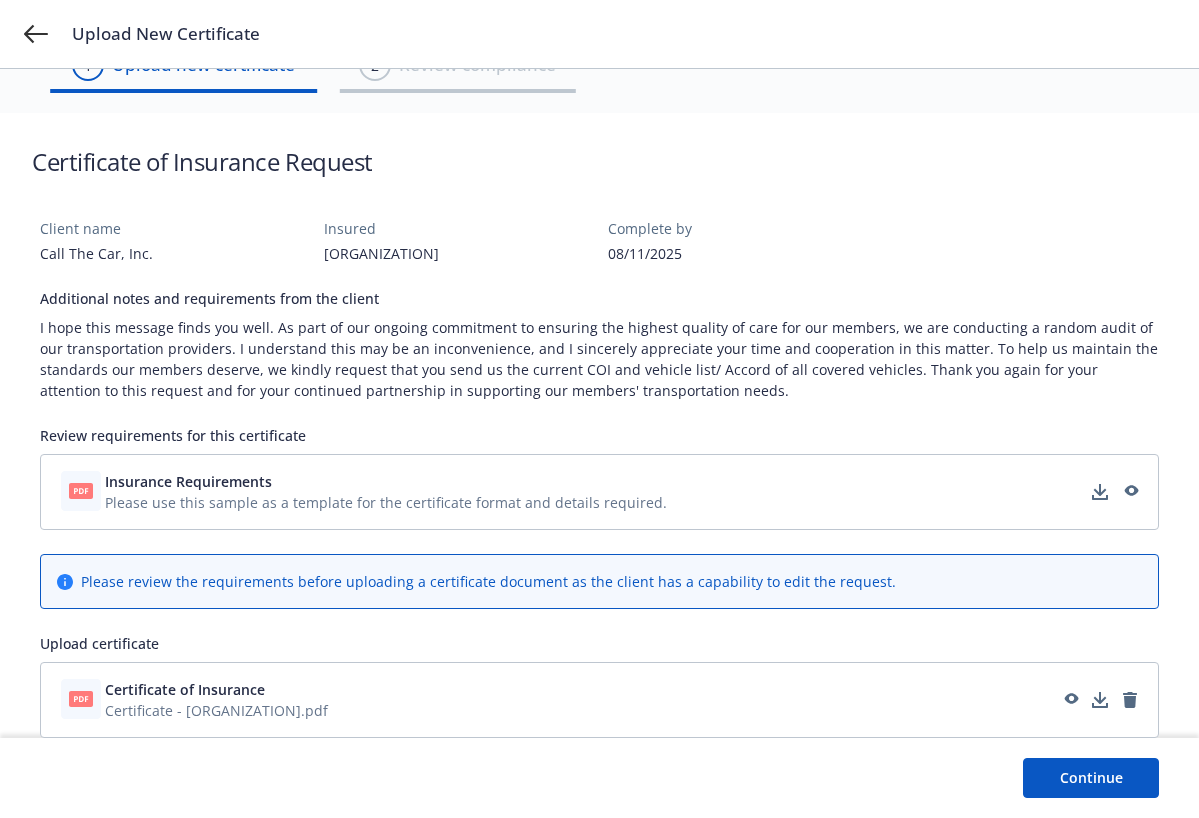 scroll, scrollTop: 44, scrollLeft: 0, axis: vertical 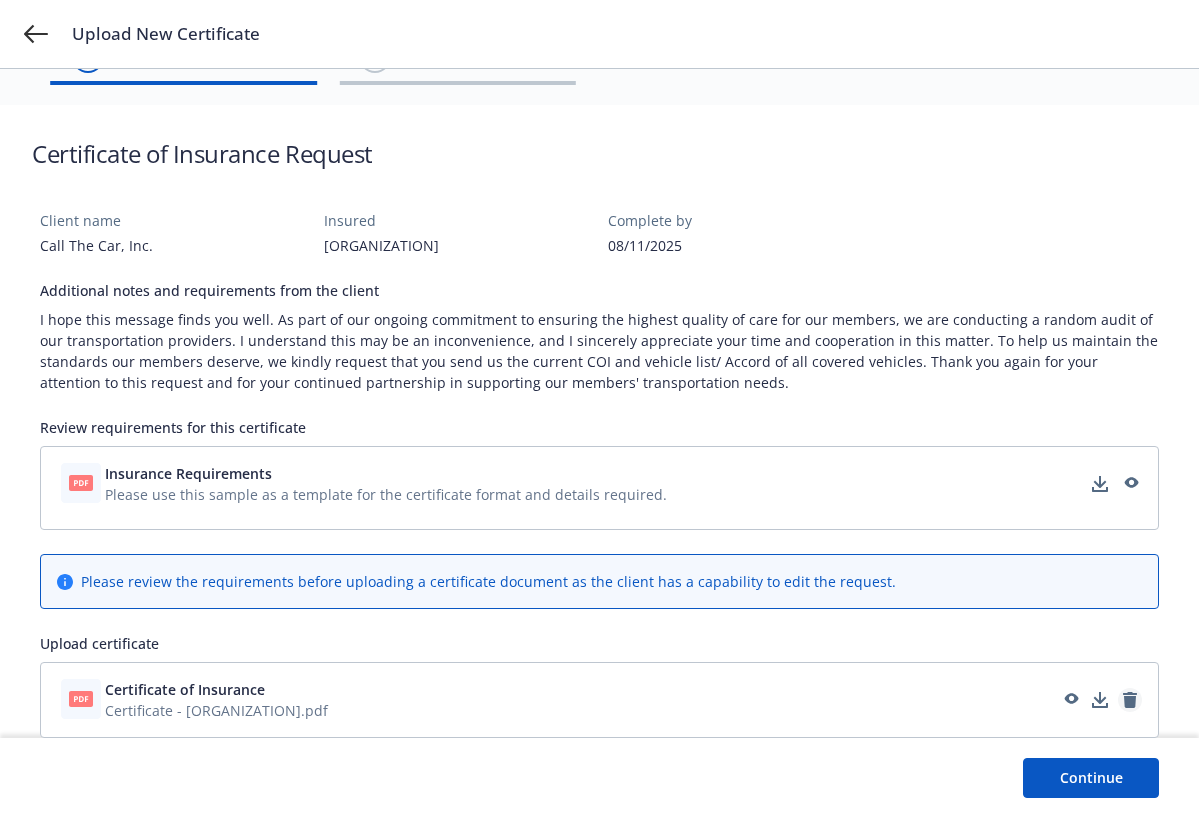 click 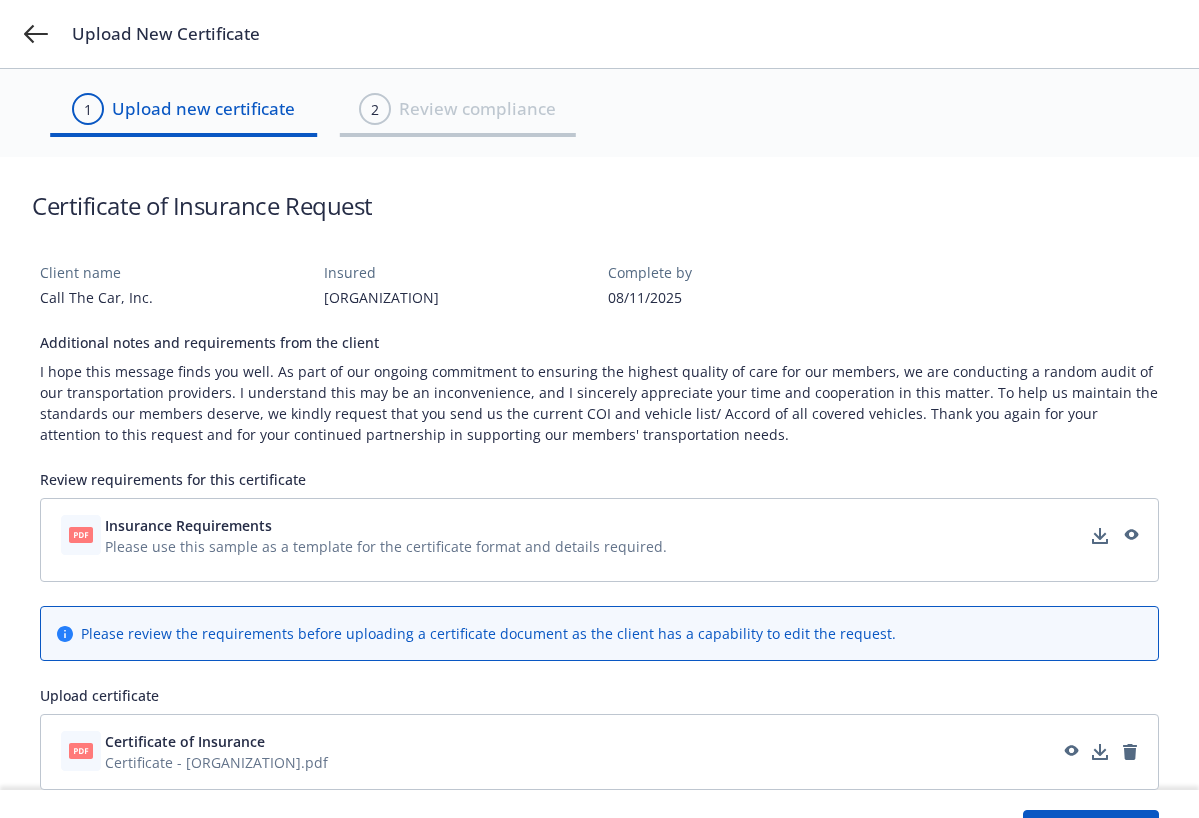 scroll, scrollTop: 52, scrollLeft: 0, axis: vertical 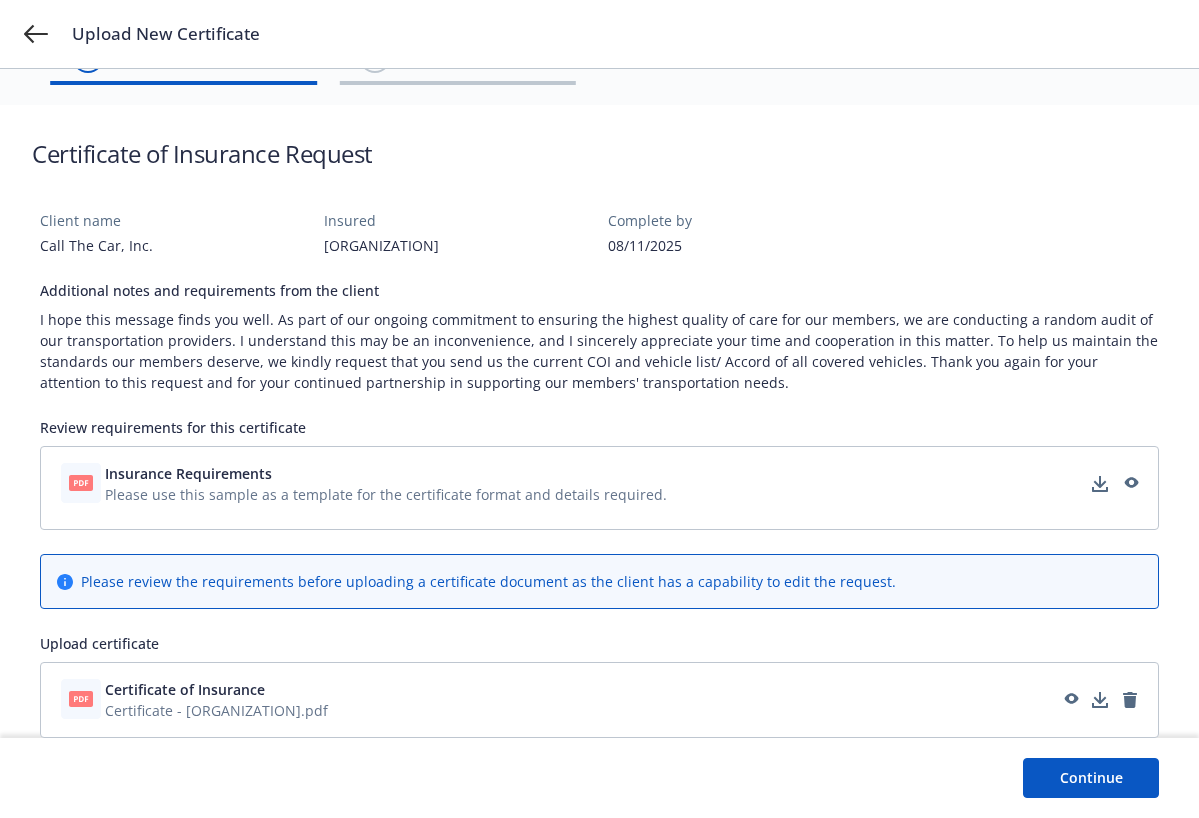 click on "Continue" at bounding box center [1091, 778] 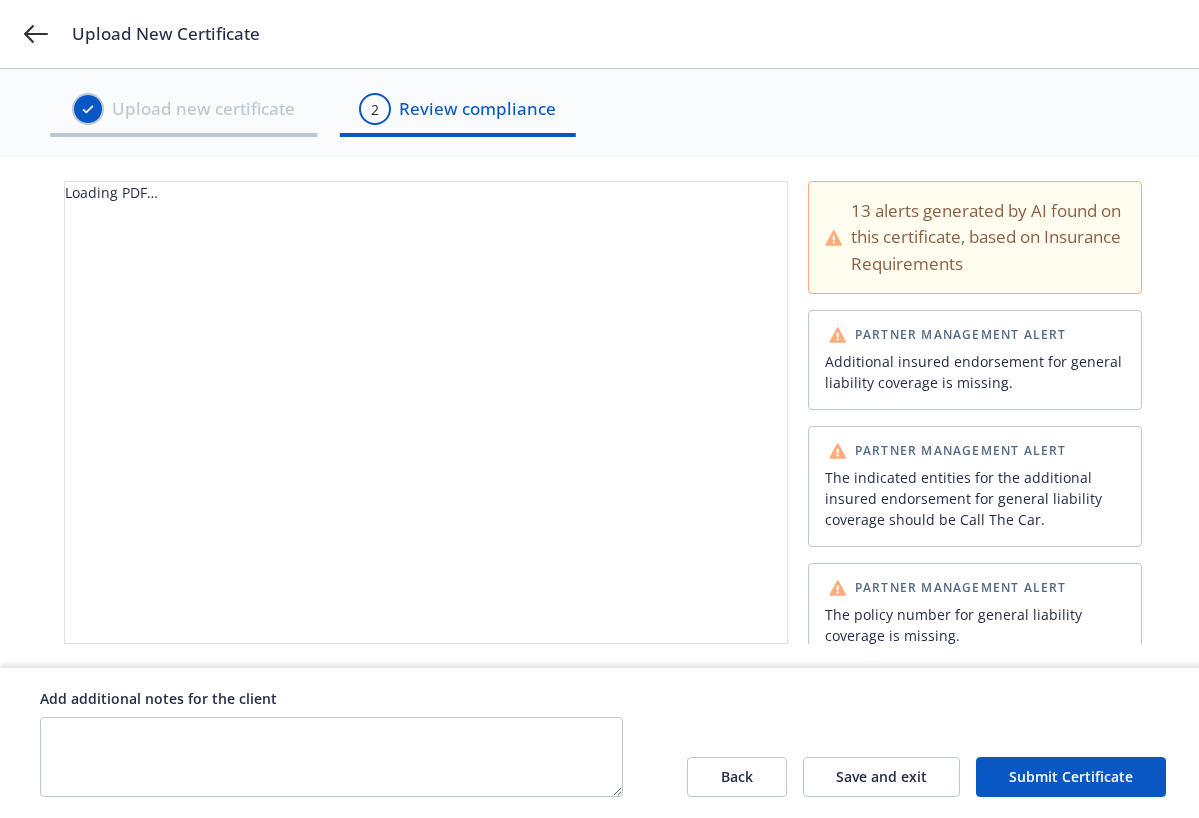 scroll, scrollTop: 14, scrollLeft: 0, axis: vertical 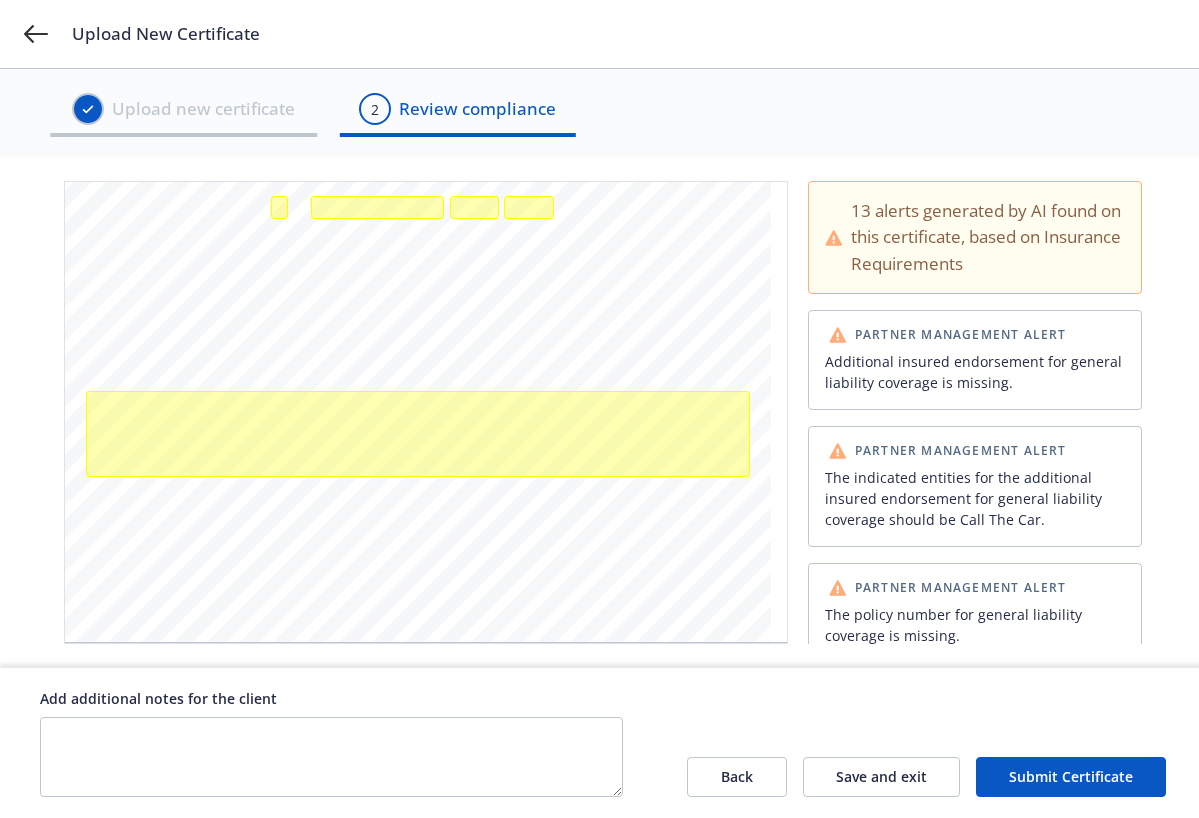 click on "Submit Certificate" at bounding box center (1071, 777) 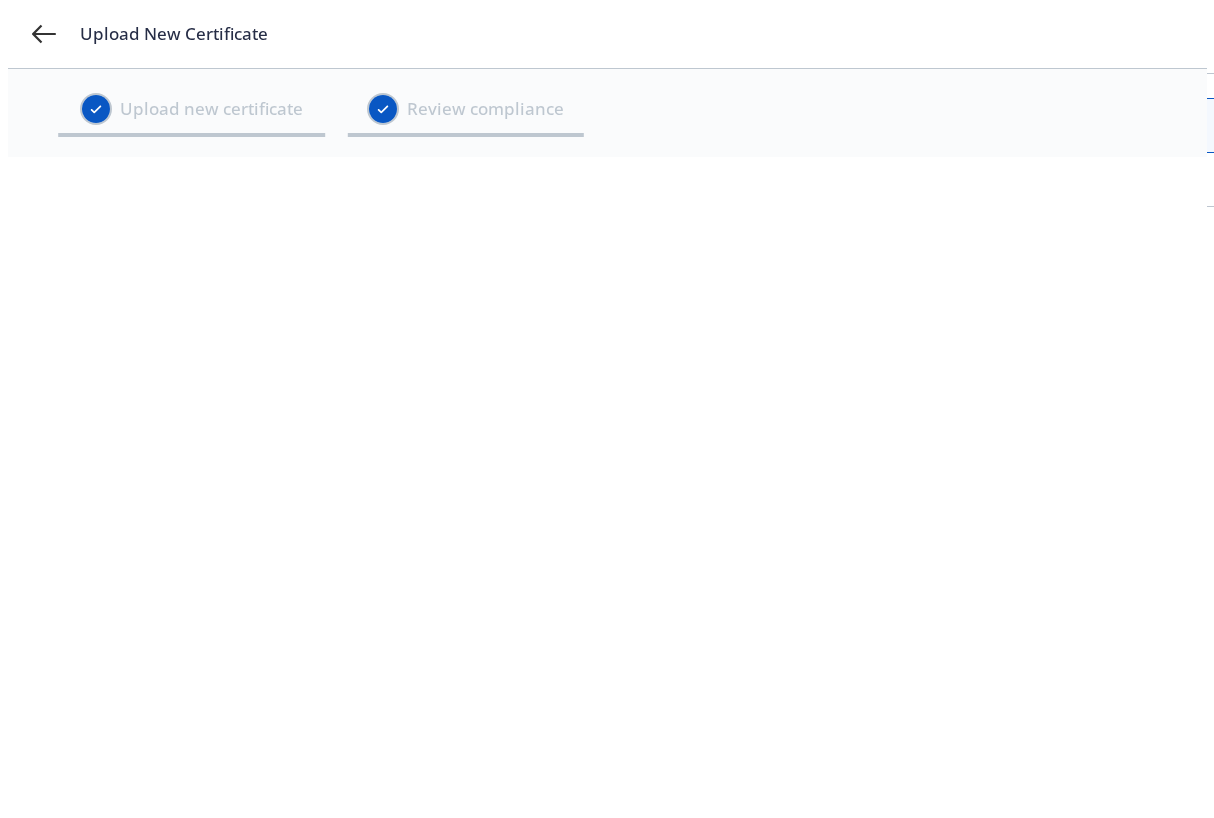scroll, scrollTop: 0, scrollLeft: 0, axis: both 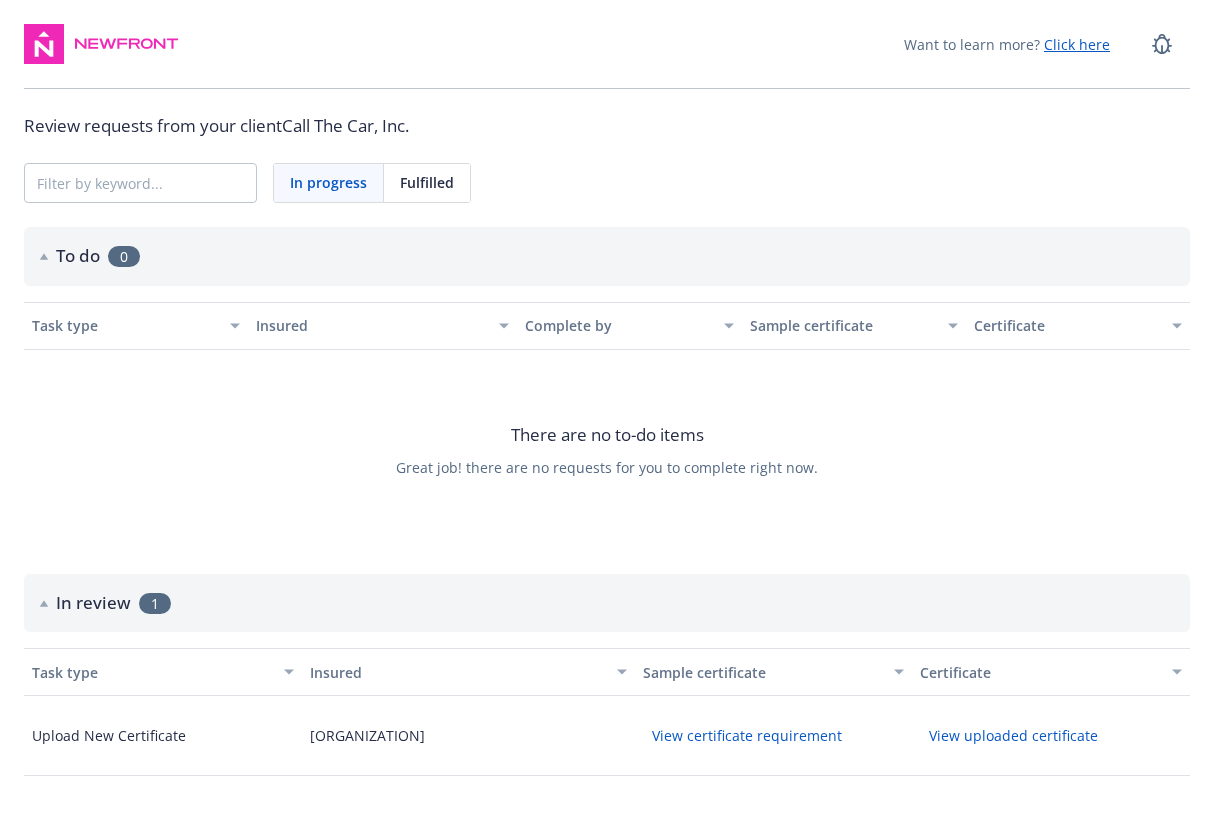 click on "In progress" at bounding box center (328, 182) 